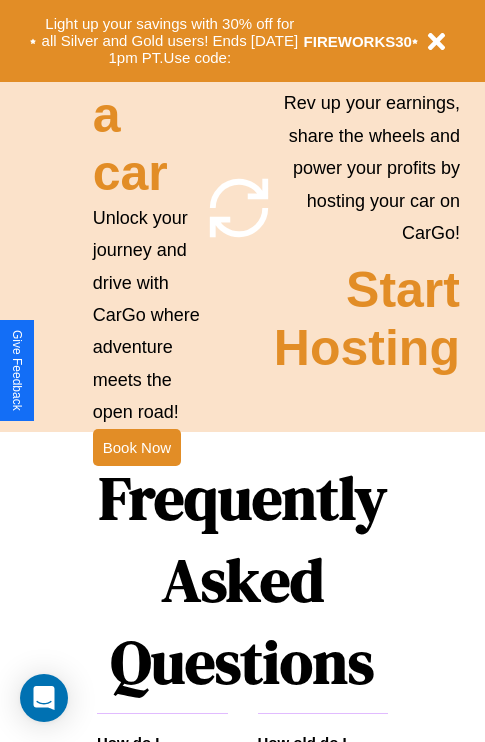 scroll, scrollTop: 1947, scrollLeft: 0, axis: vertical 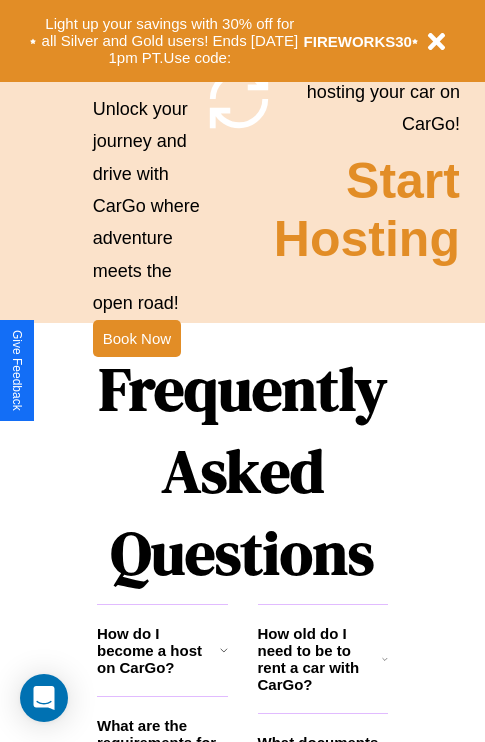 click on "Frequently Asked Questions" at bounding box center (242, 471) 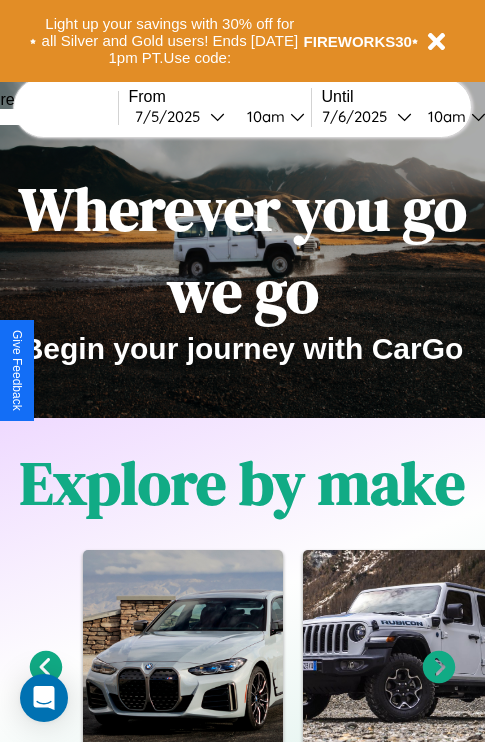 scroll, scrollTop: 0, scrollLeft: 0, axis: both 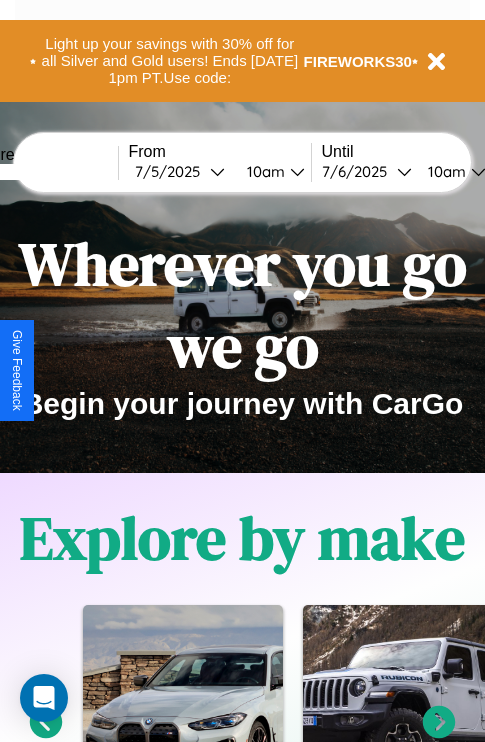 click at bounding box center (43, 172) 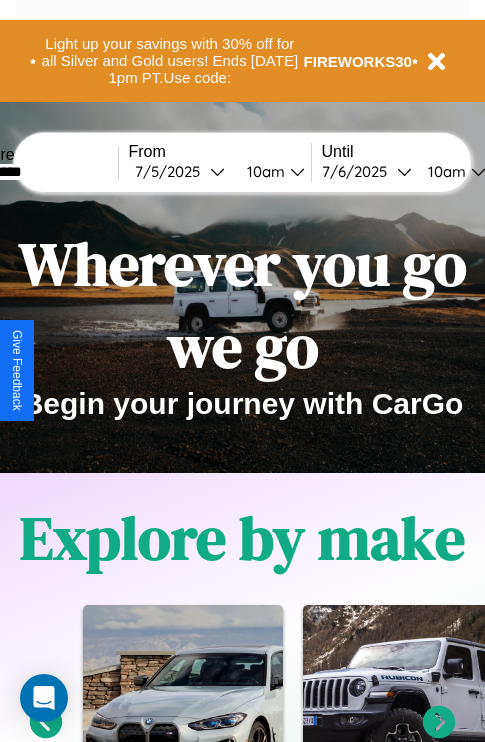 type on "*********" 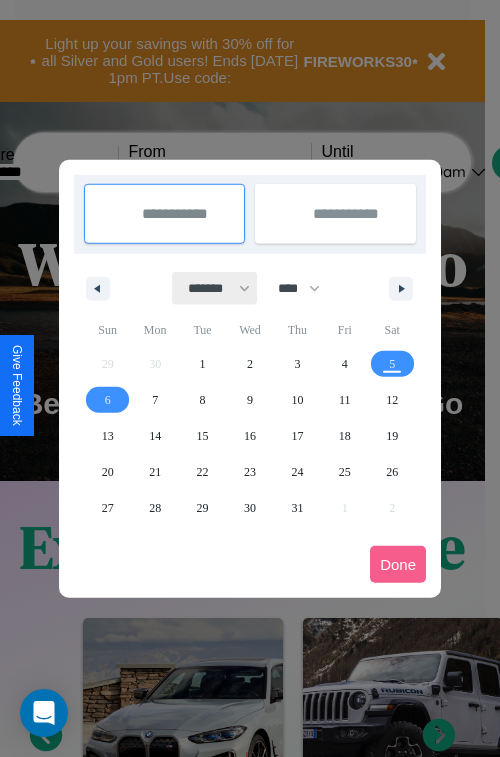 click on "******* ******** ***** ***** *** **** **** ****** ********* ******* ******** ********" at bounding box center (215, 288) 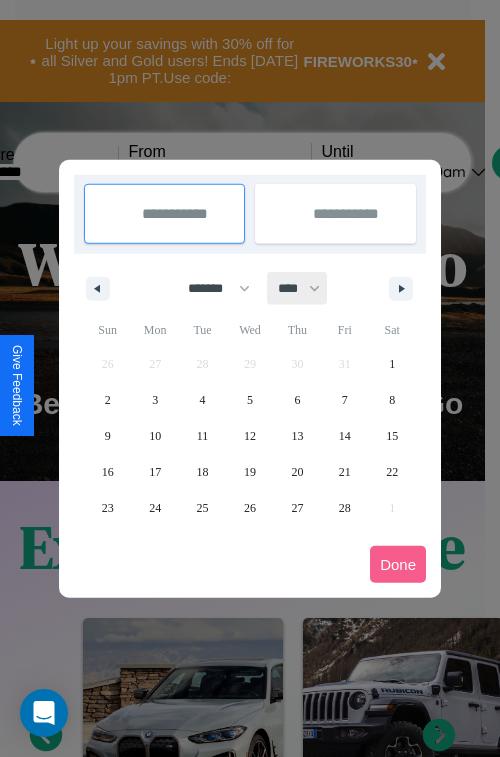click on "**** **** **** **** **** **** **** **** **** **** **** **** **** **** **** **** **** **** **** **** **** **** **** **** **** **** **** **** **** **** **** **** **** **** **** **** **** **** **** **** **** **** **** **** **** **** **** **** **** **** **** **** **** **** **** **** **** **** **** **** **** **** **** **** **** **** **** **** **** **** **** **** **** **** **** **** **** **** **** **** **** **** **** **** **** **** **** **** **** **** **** **** **** **** **** **** **** **** **** **** **** **** **** **** **** **** **** **** **** **** **** **** **** **** **** **** **** **** **** **** ****" at bounding box center [298, 288] 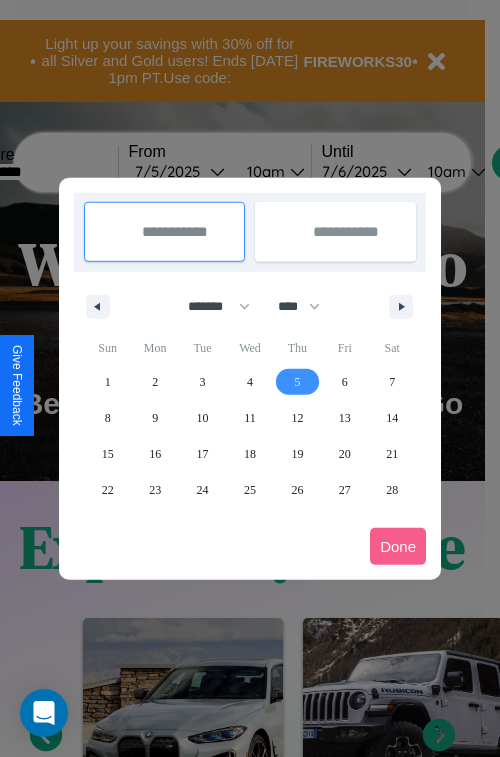 click on "5" at bounding box center [297, 382] 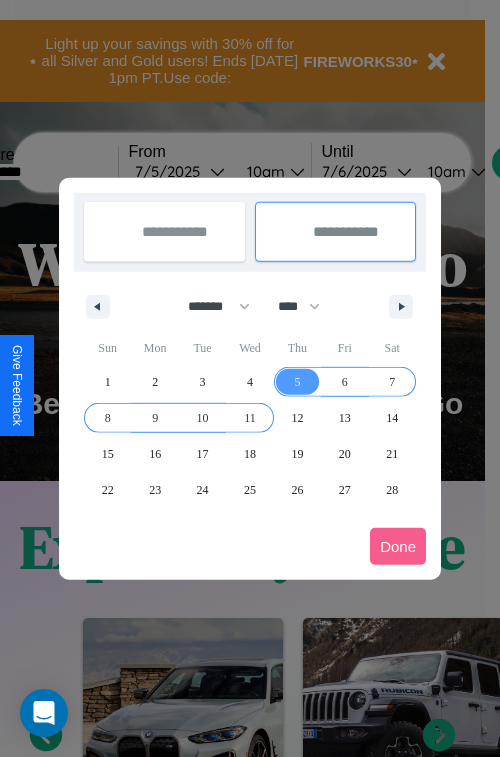 click on "11" at bounding box center [250, 418] 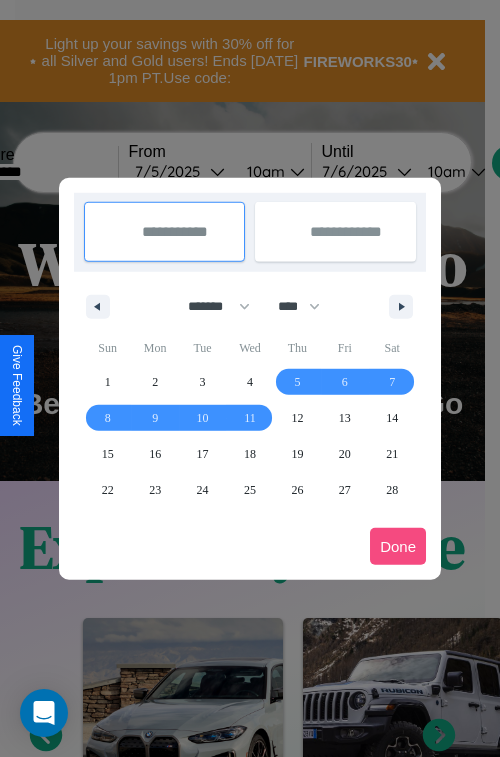 click on "Done" at bounding box center [398, 546] 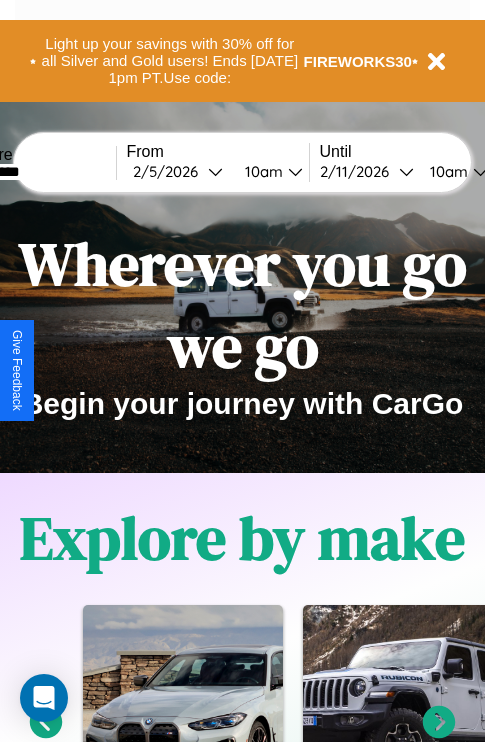 click on "10am" at bounding box center (261, 171) 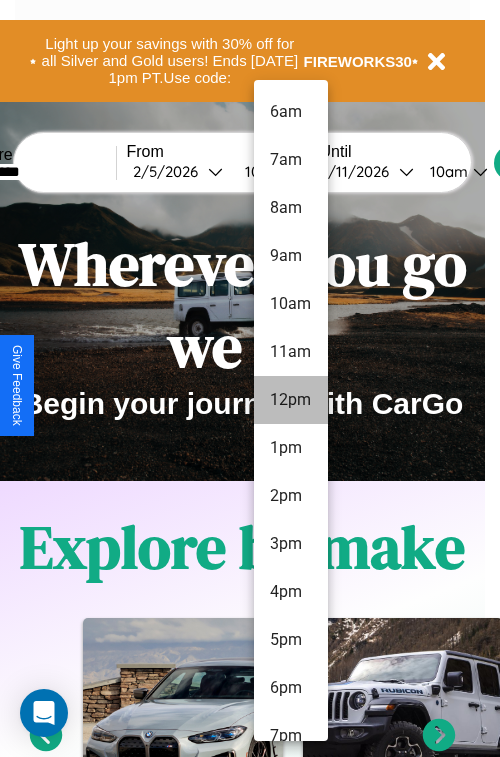 click on "12pm" at bounding box center (291, 400) 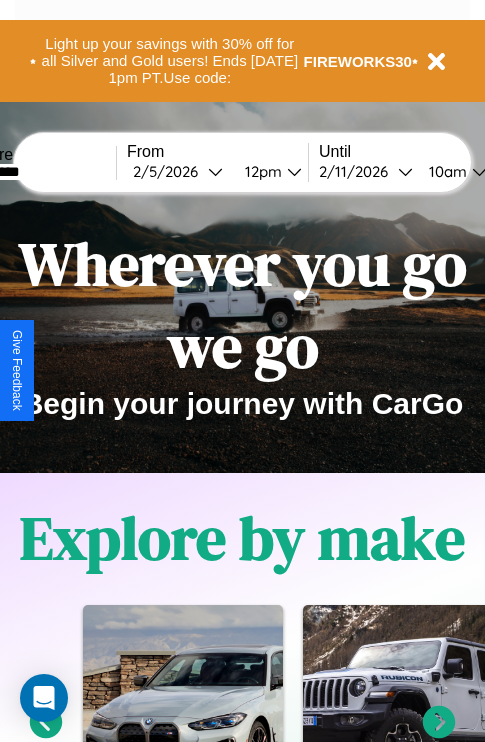 click on "10am" at bounding box center [445, 171] 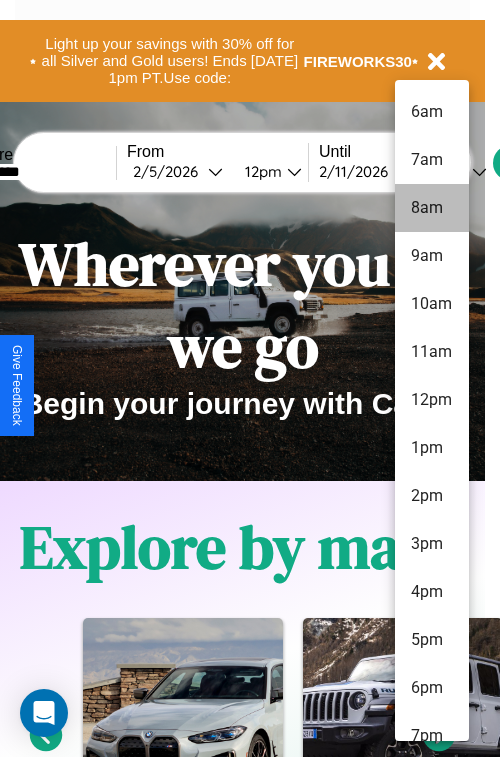 click on "8am" at bounding box center [432, 208] 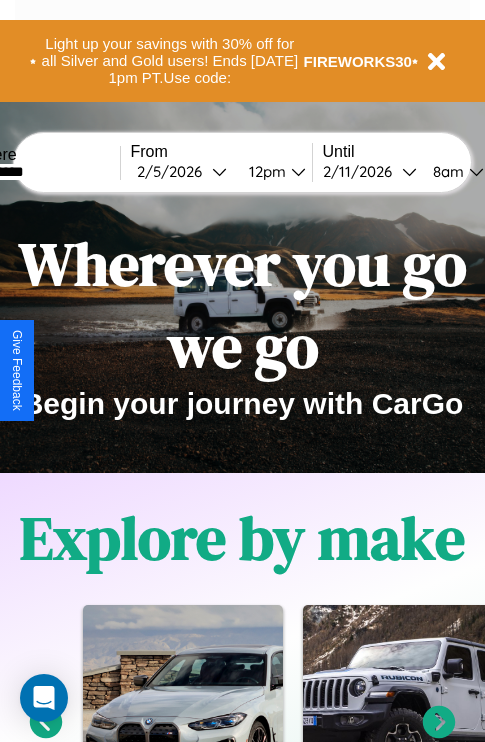 scroll, scrollTop: 0, scrollLeft: 66, axis: horizontal 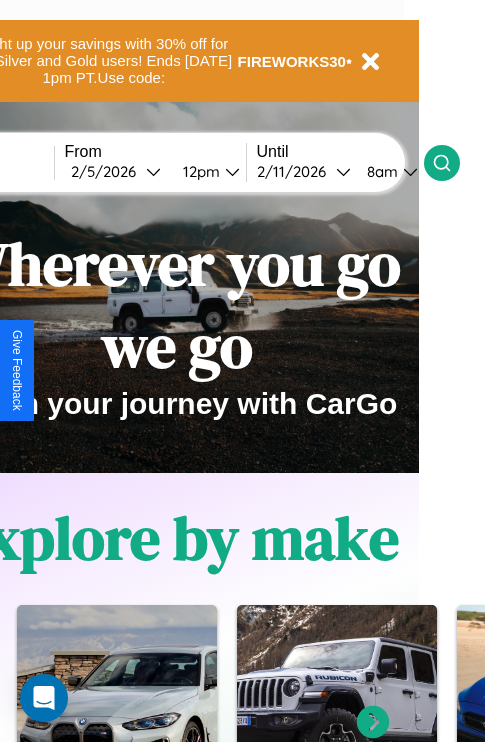 click 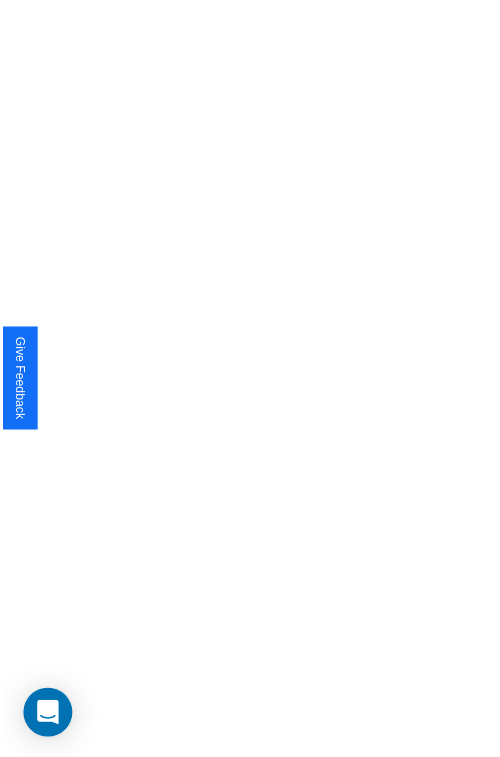 scroll, scrollTop: 0, scrollLeft: 0, axis: both 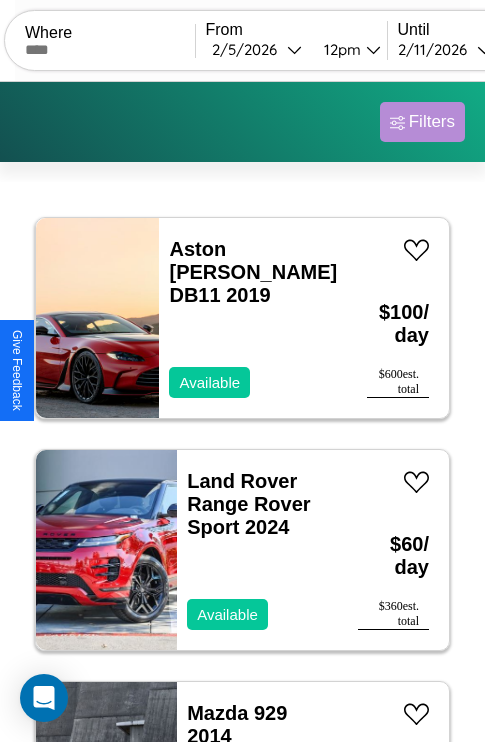 click on "Filters" at bounding box center (432, 122) 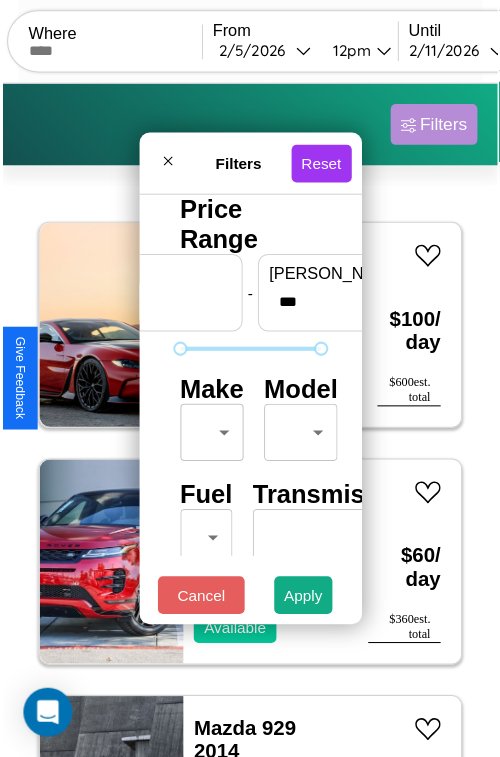 scroll, scrollTop: 162, scrollLeft: 63, axis: both 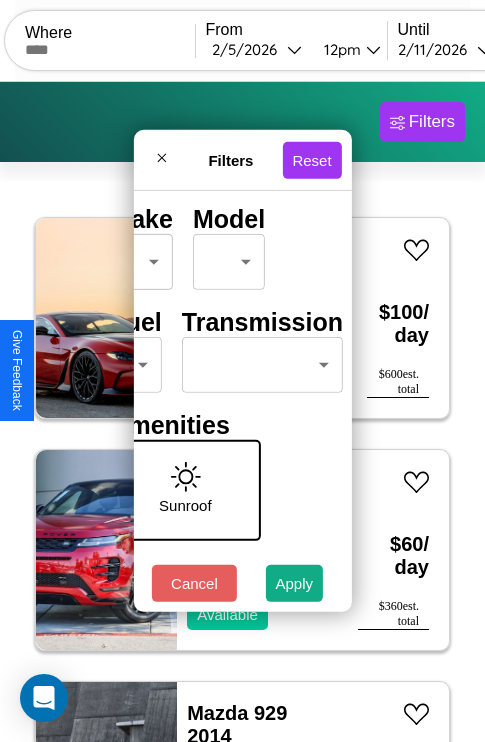 click on "CarGo Where From [DATE] 12pm Until [DATE] 8am Become a Host Login Sign Up Filters 142  cars in this area These cars can be picked up in this city. Aston [PERSON_NAME]   DB11   2019 Available $ 100  / day $ 600  est. total Land Rover   Range Rover Sport   2024 Available $ 60  / day $ 360  est. total Mazda   929   2014 Available $ 130  / day $ 780  est. total Dodge   Avenger   2019 Available $ 90  / day $ 540  est. total Jeep   Wagoneer   2024 Available $ 170  / day $ 1020  est. total Land Rover   LR4   2017 Available $ 130  / day $ 780  est. total Buick   [PERSON_NAME]   2022 Unavailable $ 180  / day $ 1080  est. total Lexus   TX   2014 Available $ 60  / day $ 360  est. total Bentley   Brooklands   2019 Available $ 60  / day $ 360  est. total Volvo   EX30   2022 Available $ 140  / day $ 840  est. total Infiniti   G20   2019 Available $ 50  / day $ 300  est. total Hummer   H2   2016 Available $ 210  / day $ 1260  est. total Chevrolet   Bolt Incomplete   2014 Unavailable $ 160  / day $ 960  est. total Volvo" at bounding box center [242, 391] 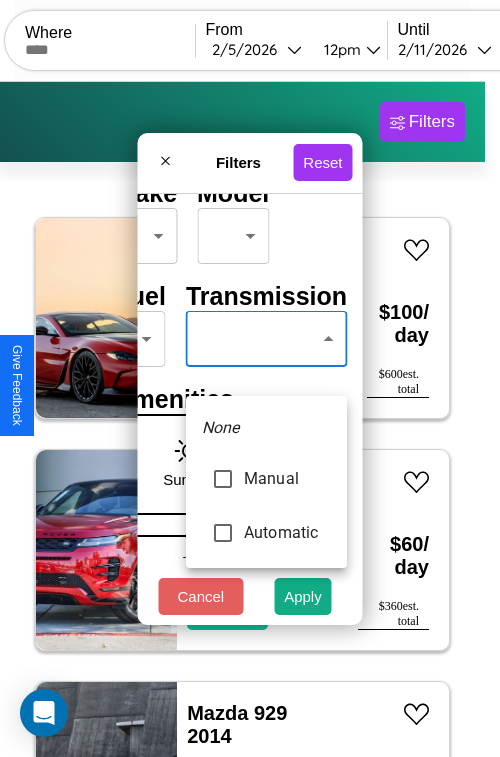 type on "******" 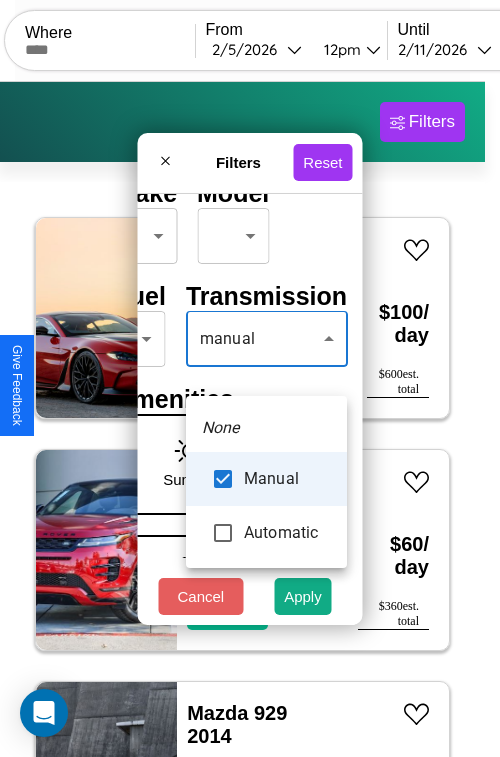 click at bounding box center (250, 378) 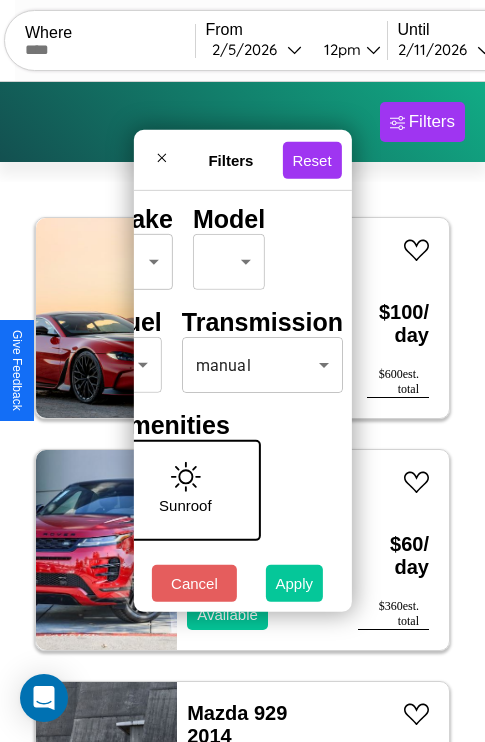 click on "Apply" at bounding box center (295, 583) 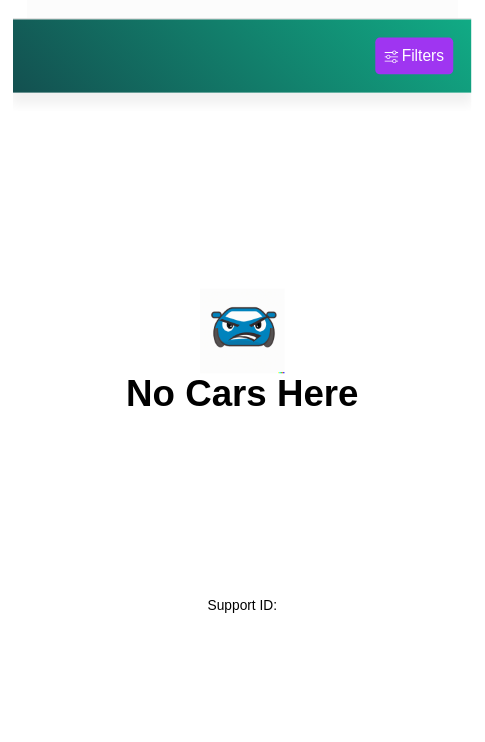 scroll, scrollTop: 0, scrollLeft: 0, axis: both 